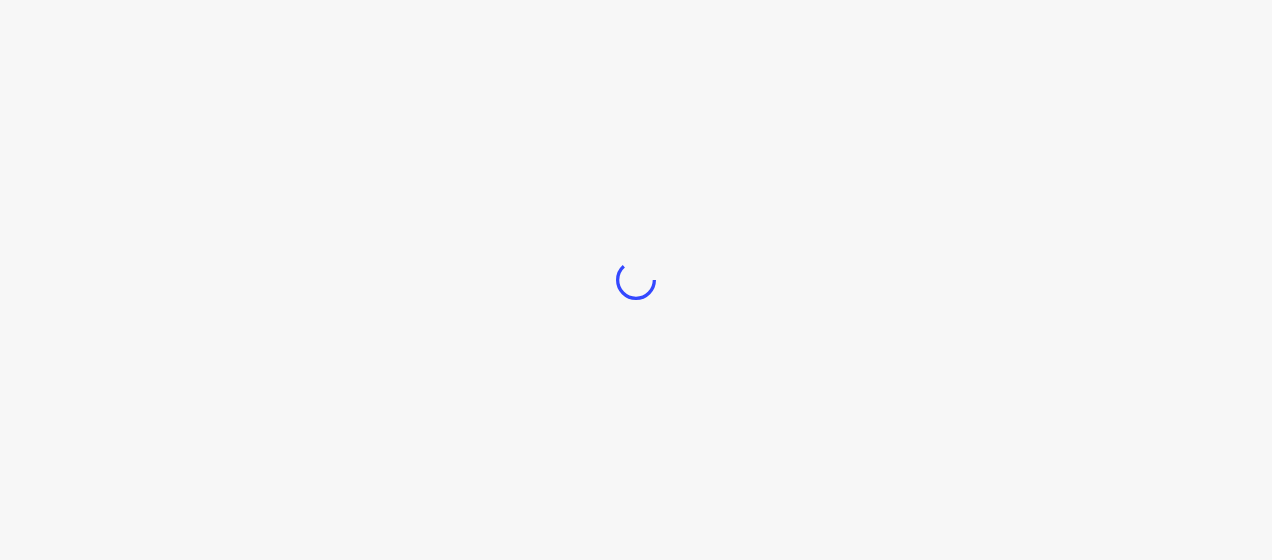 scroll, scrollTop: 0, scrollLeft: 0, axis: both 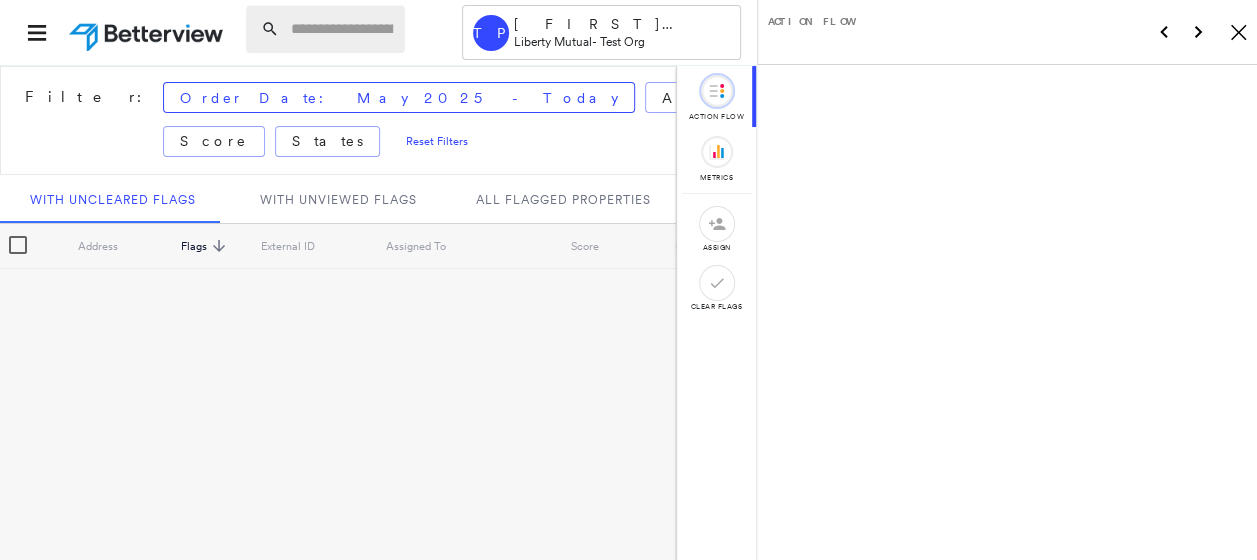 click at bounding box center (342, 29) 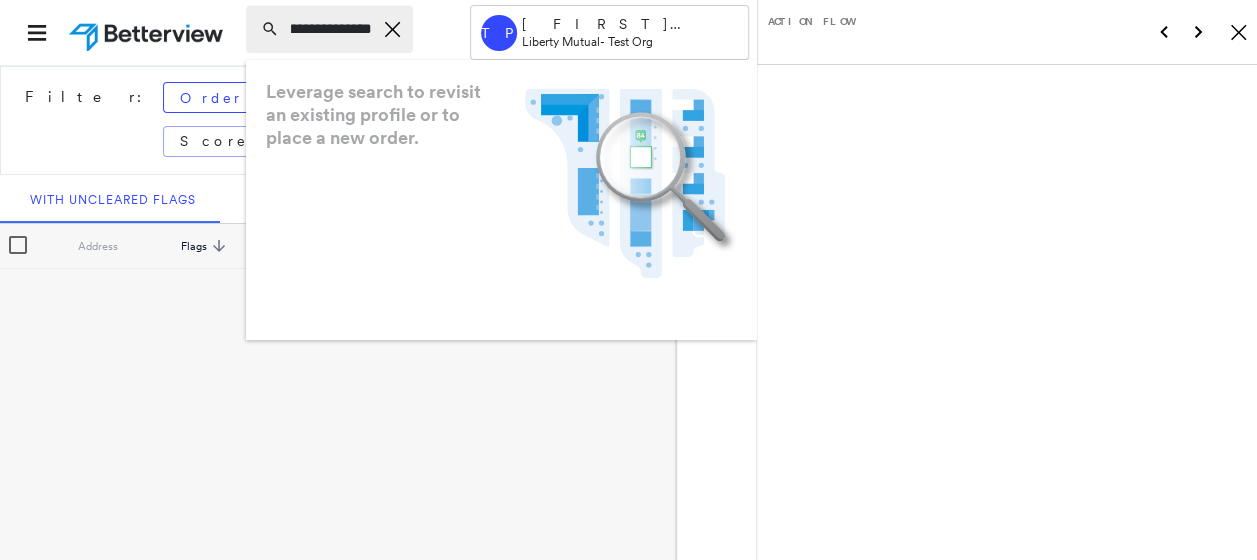 scroll, scrollTop: 0, scrollLeft: 185, axis: horizontal 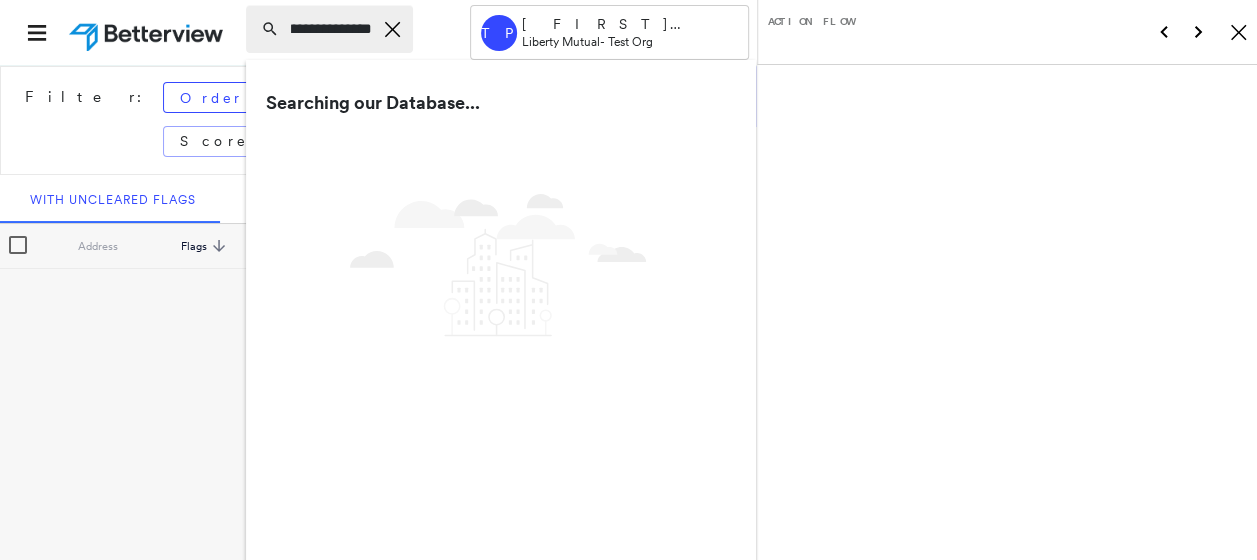 type on "**********" 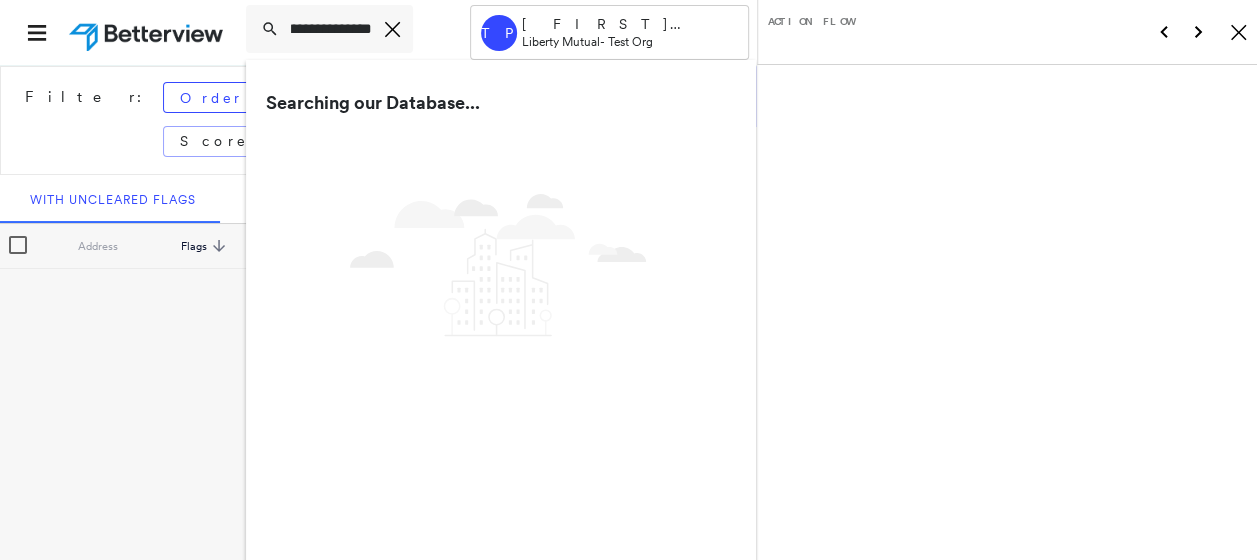 scroll, scrollTop: 0, scrollLeft: 0, axis: both 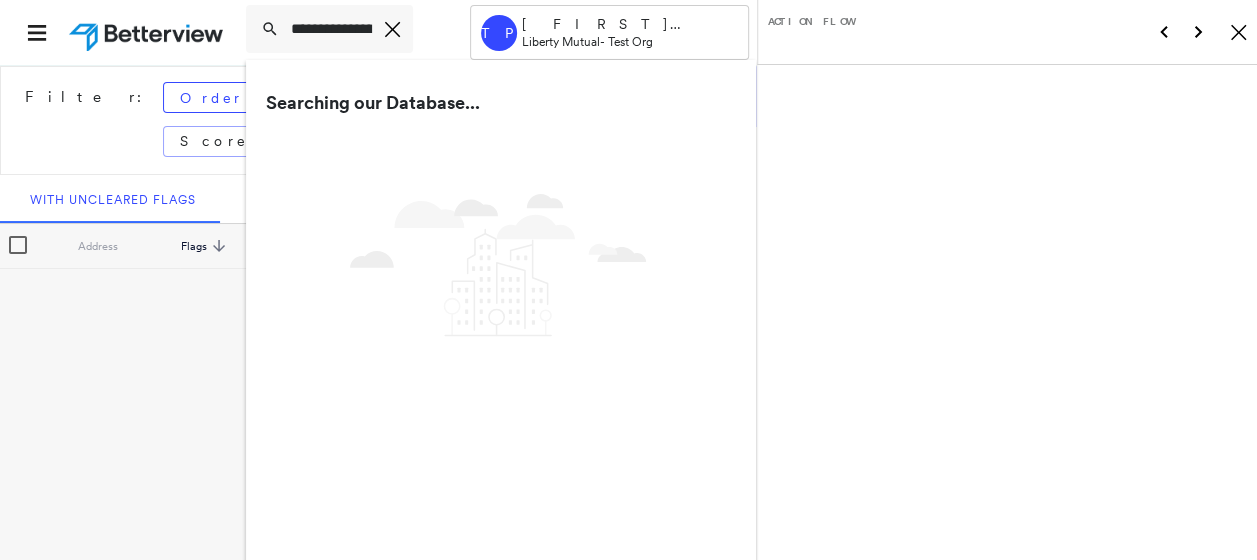 click at bounding box center [148, 32] 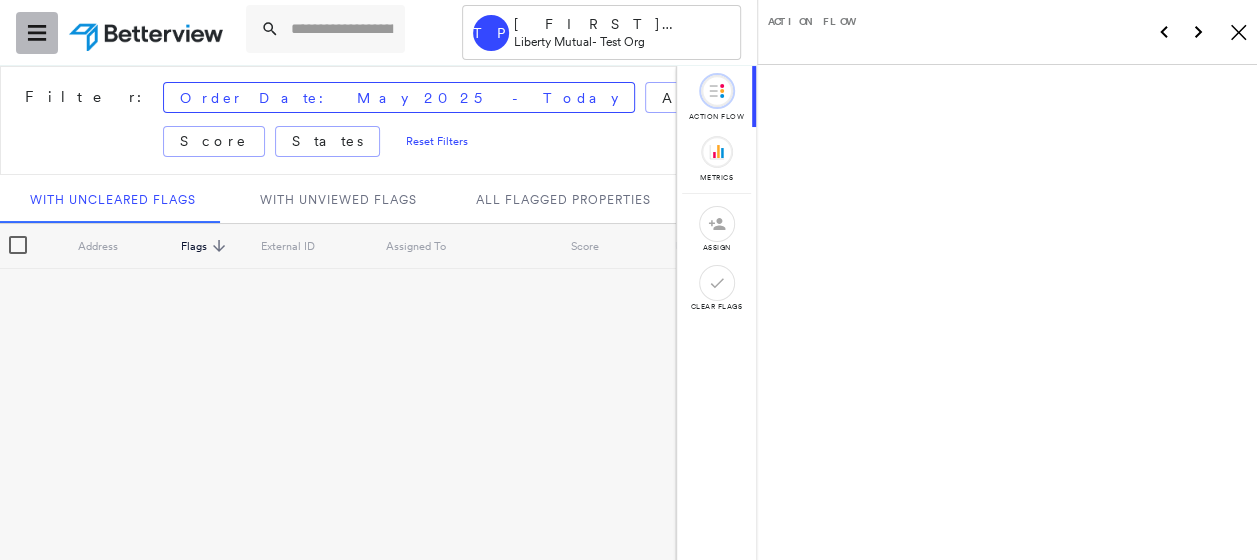 click 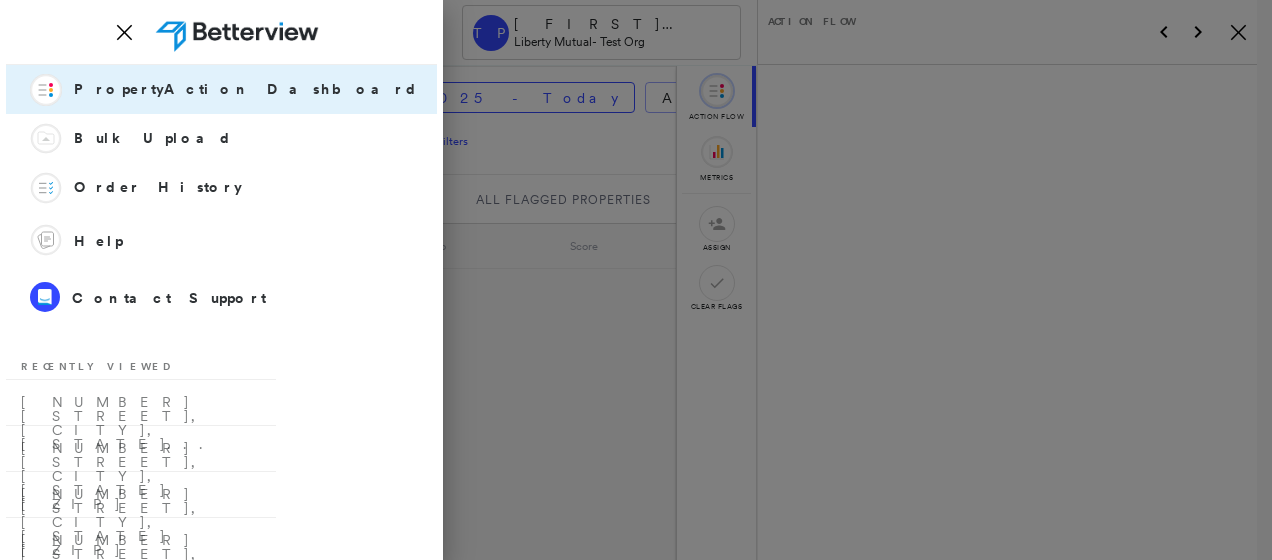click at bounding box center (636, 280) 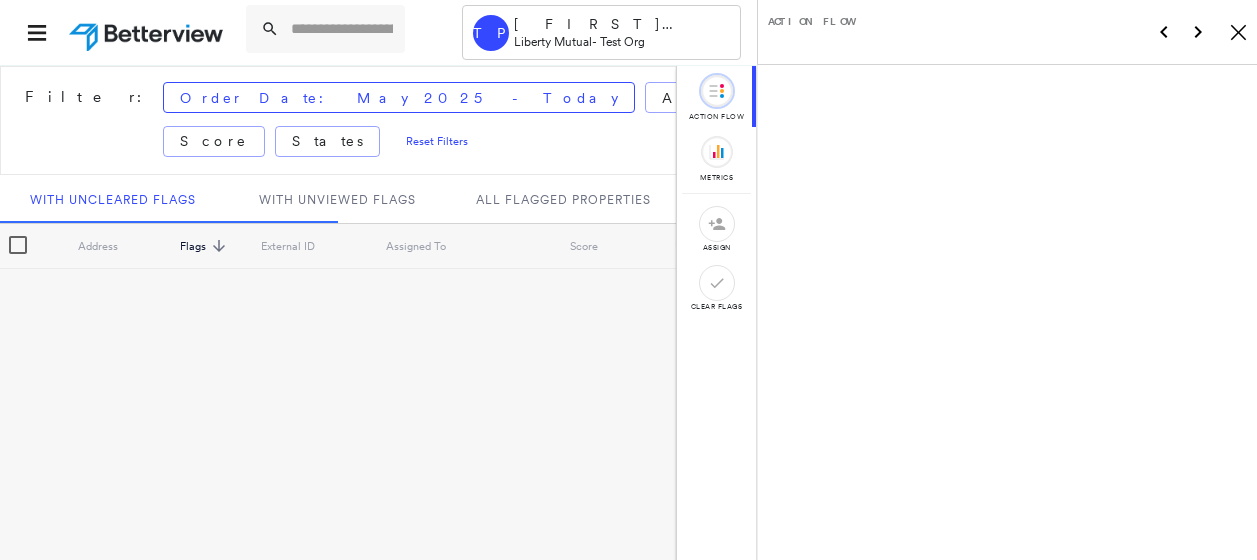 scroll, scrollTop: 0, scrollLeft: 0, axis: both 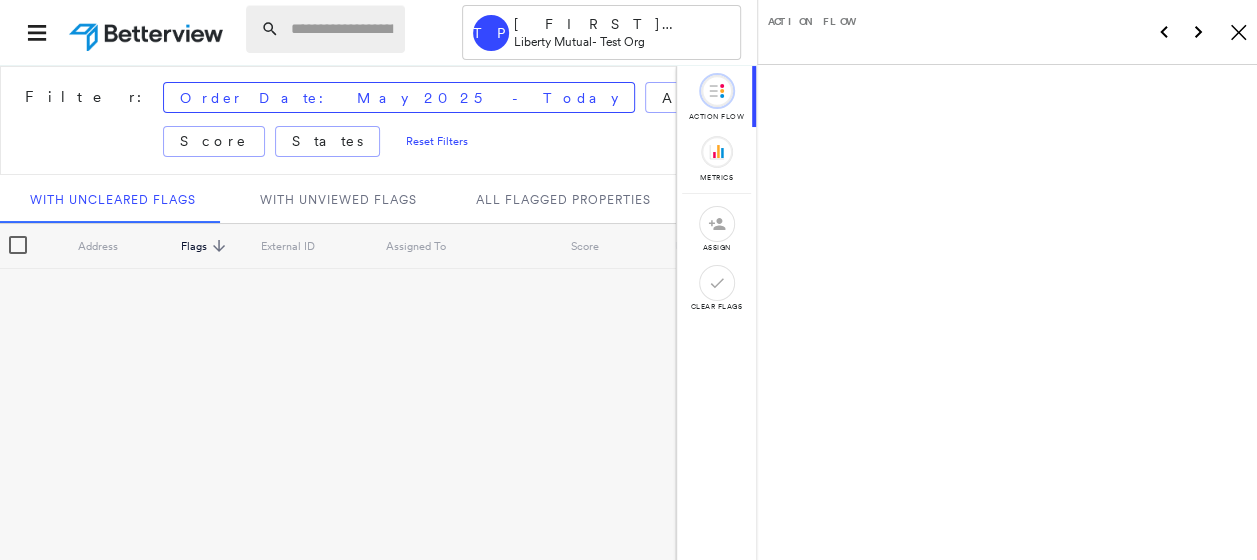 click at bounding box center (342, 29) 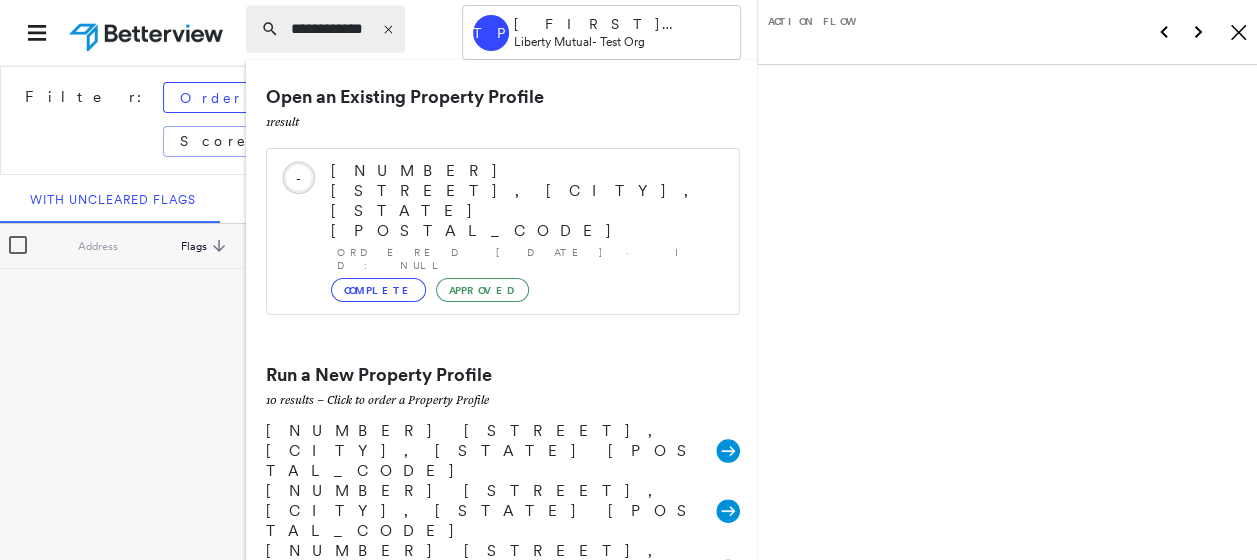 scroll, scrollTop: 0, scrollLeft: 0, axis: both 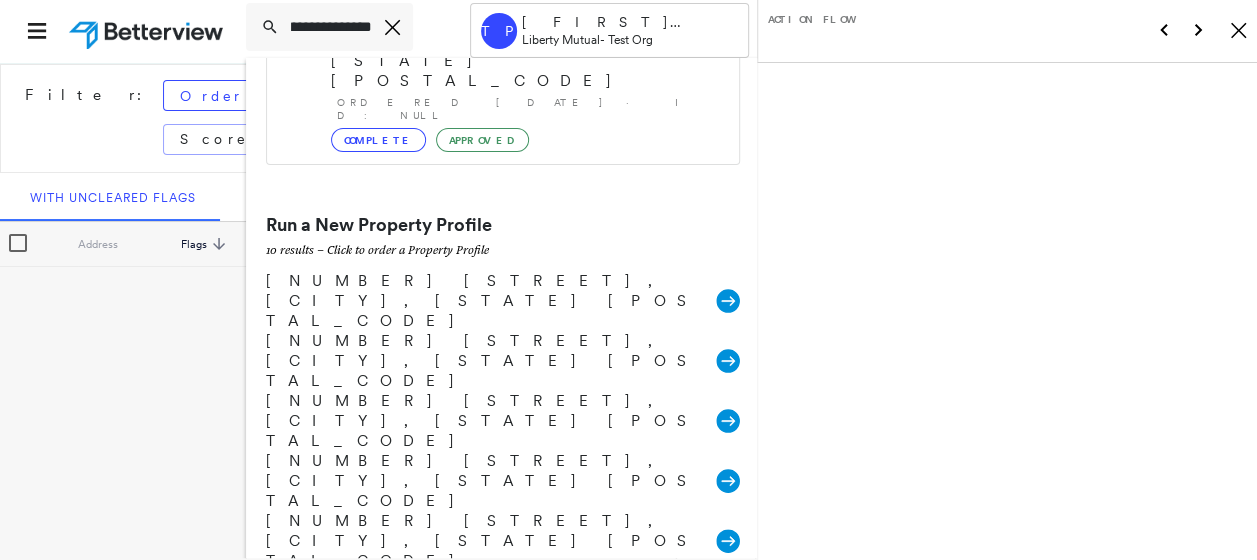 type on "**********" 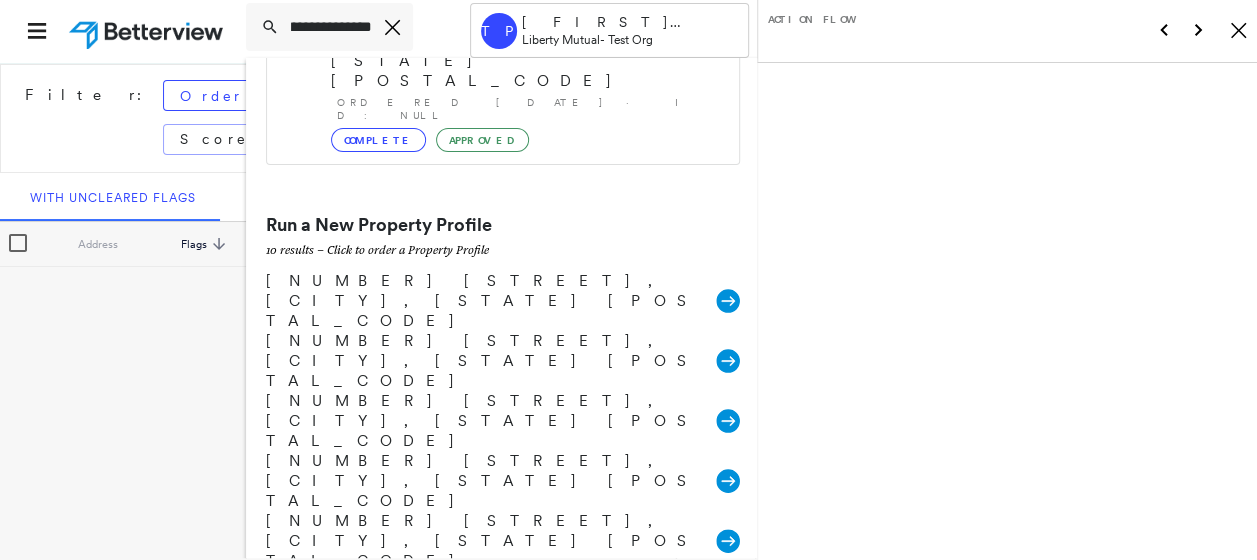 scroll, scrollTop: 0, scrollLeft: 0, axis: both 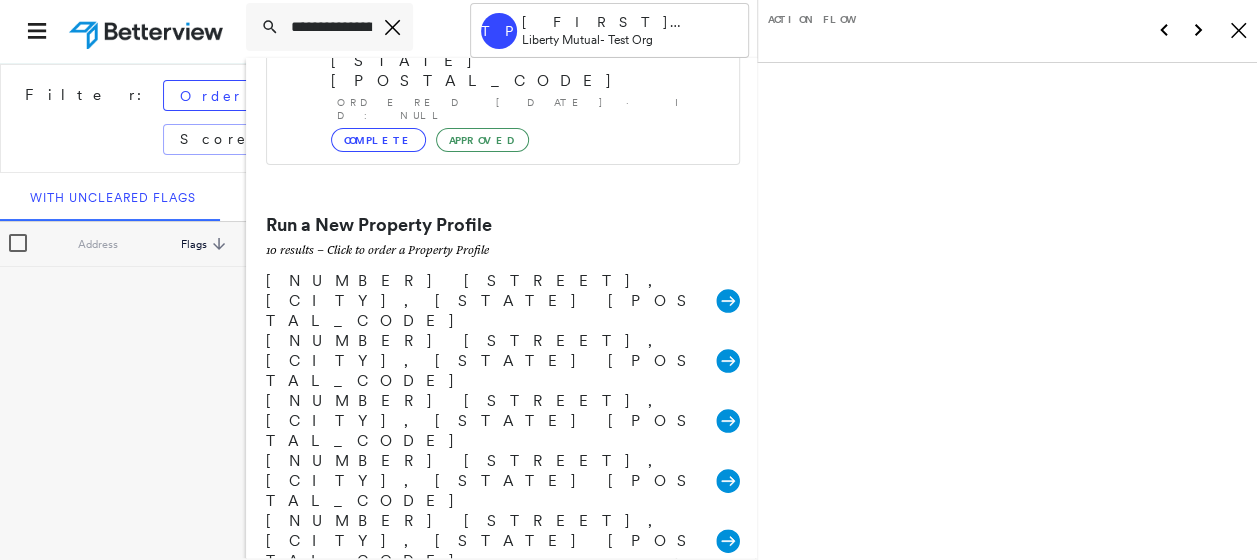 click on "201 Fairview Dr, Albert Lea, MN 56007" at bounding box center (491, 721) 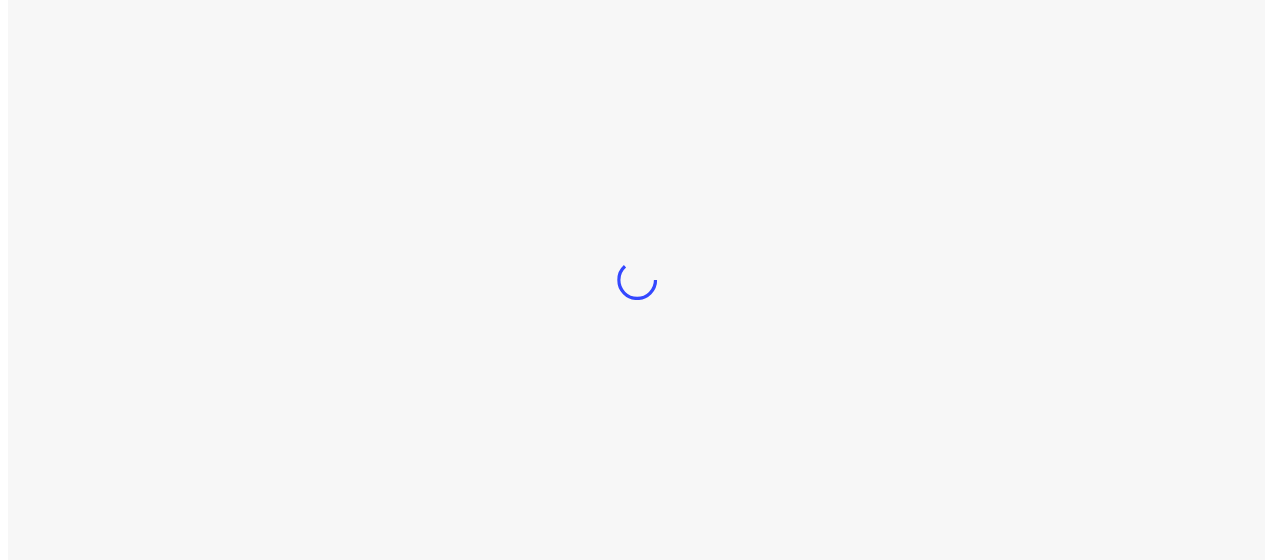 scroll, scrollTop: 0, scrollLeft: 0, axis: both 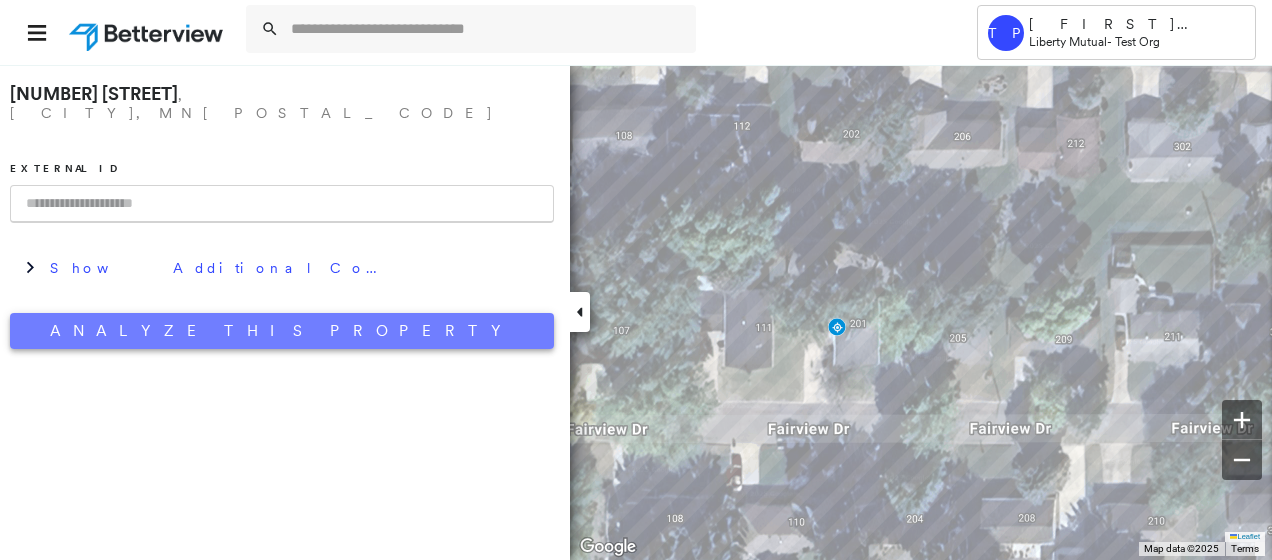 click on "Analyze This Property" at bounding box center [282, 331] 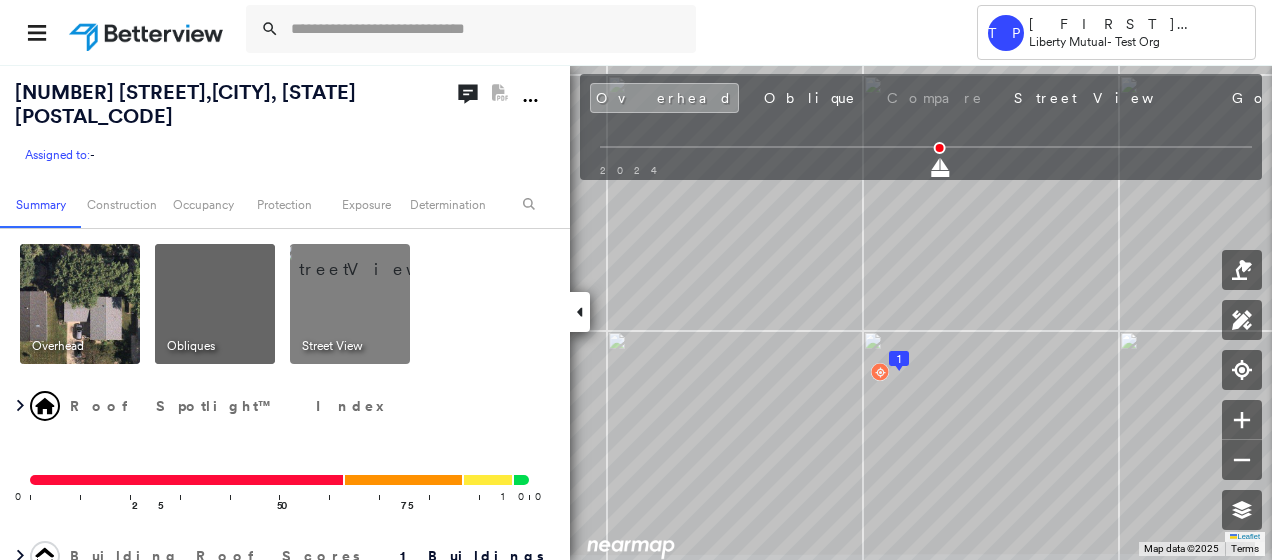 click on "July 19, 2024" at bounding box center (1498, 100) 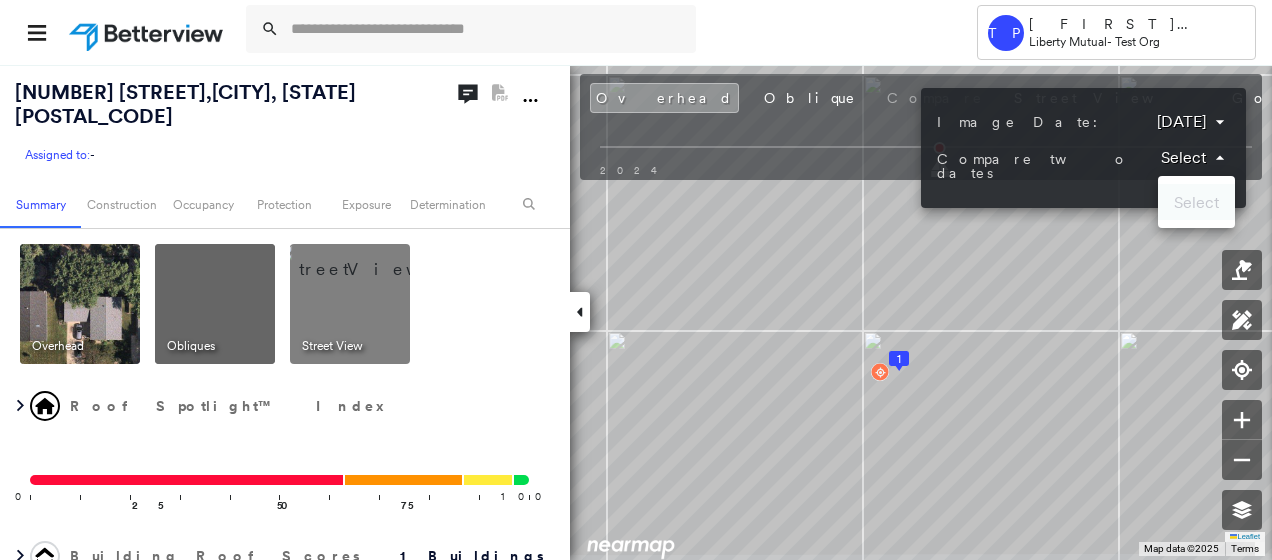 click on "Tower TP Trista Pleasant Liberty Mutual  -   Test Org 201  Fairview Dr ,  Albert Lea, MN 56007 Assigned to:  - Assigned to:  - Assigned to:  - Open Comments PDF Report Not Available Summary Construction Occupancy Protection Exposure Determination Overhead Obliques Street View Roof Spotlight™ Index 0 100 25 50 75 Building Roof Scores 1 Buildings Policy Information Flags :  0 (0 cleared, 0 uncleared) Construction BuildZoom - Building Permit Data and Analysis Occupancy Place Detail Protection Exposure Determination Flags :  0 (0 cleared, 0 uncleared) Uncleared Flags (0) Cleared Flags  (0) There are no  uncleared  flags. Action Taken New Entry History Quote/New Business Terms & Conditions Added ACV Endorsement Added Cosmetic Endorsement Inspection/Loss Control Report Information Added to Inspection Survey Onsite Inspection Ordered Determined No Inspection Needed General Used Report to Further Agent/Insured Discussion Reject/Decline - New Business Allowed to Proceed / Policy Bound Save Renewal Terms & Conditions" at bounding box center (636, 280) 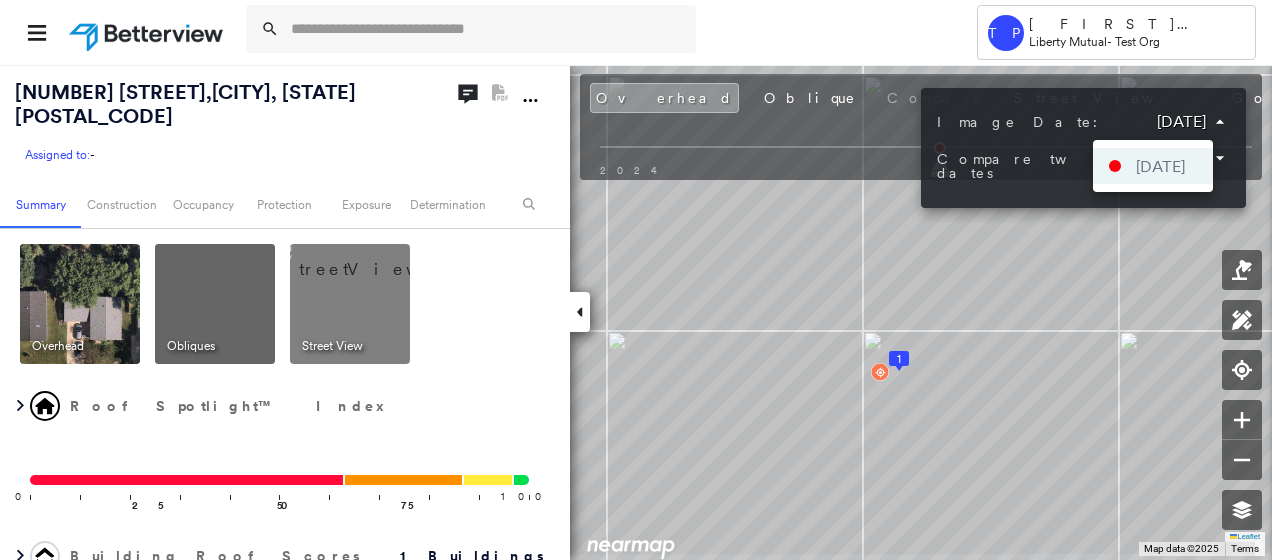 click on "Tower TP Trista Pleasant Liberty Mutual  -   Test Org 201  Fairview Dr ,  Albert Lea, MN 56007 Assigned to:  - Assigned to:  - Assigned to:  - Open Comments PDF Report Not Available Summary Construction Occupancy Protection Exposure Determination Overhead Obliques Street View Roof Spotlight™ Index 0 100 25 50 75 Building Roof Scores 1 Buildings Policy Information Flags :  0 (0 cleared, 0 uncleared) Construction BuildZoom - Building Permit Data and Analysis Occupancy Place Detail Protection Exposure Determination Flags :  0 (0 cleared, 0 uncleared) Uncleared Flags (0) Cleared Flags  (0) There are no  uncleared  flags. Action Taken New Entry History Quote/New Business Terms & Conditions Added ACV Endorsement Added Cosmetic Endorsement Inspection/Loss Control Report Information Added to Inspection Survey Onsite Inspection Ordered Determined No Inspection Needed General Used Report to Further Agent/Insured Discussion Reject/Decline - New Business Allowed to Proceed / Policy Bound Save Renewal Terms & Conditions" at bounding box center (636, 280) 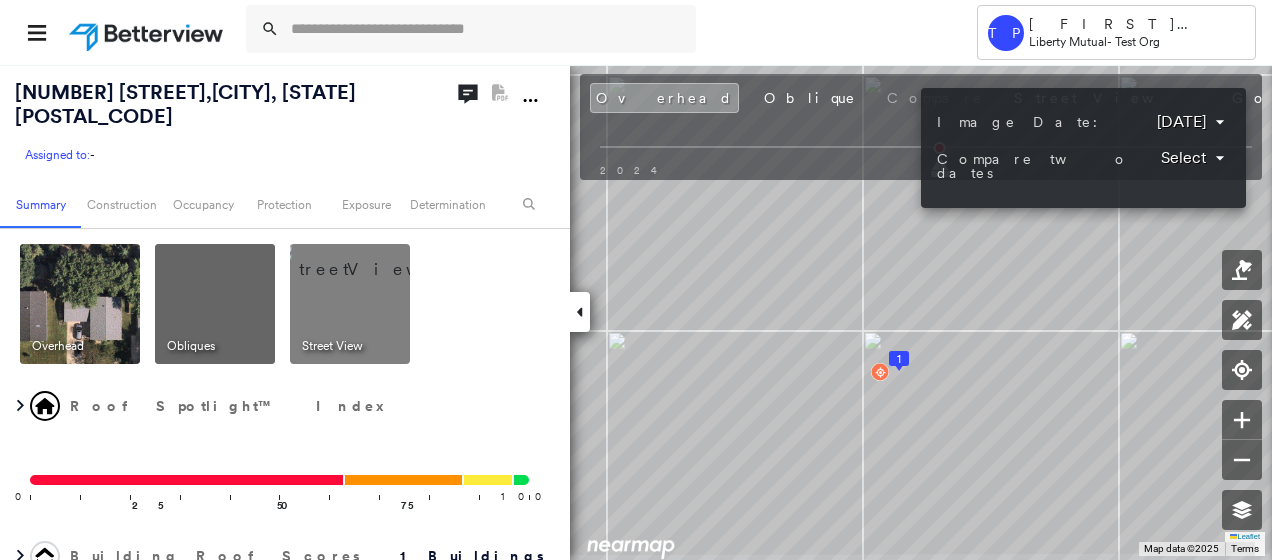 drag, startPoint x: 829, startPoint y: 426, endPoint x: 820, endPoint y: 420, distance: 10.816654 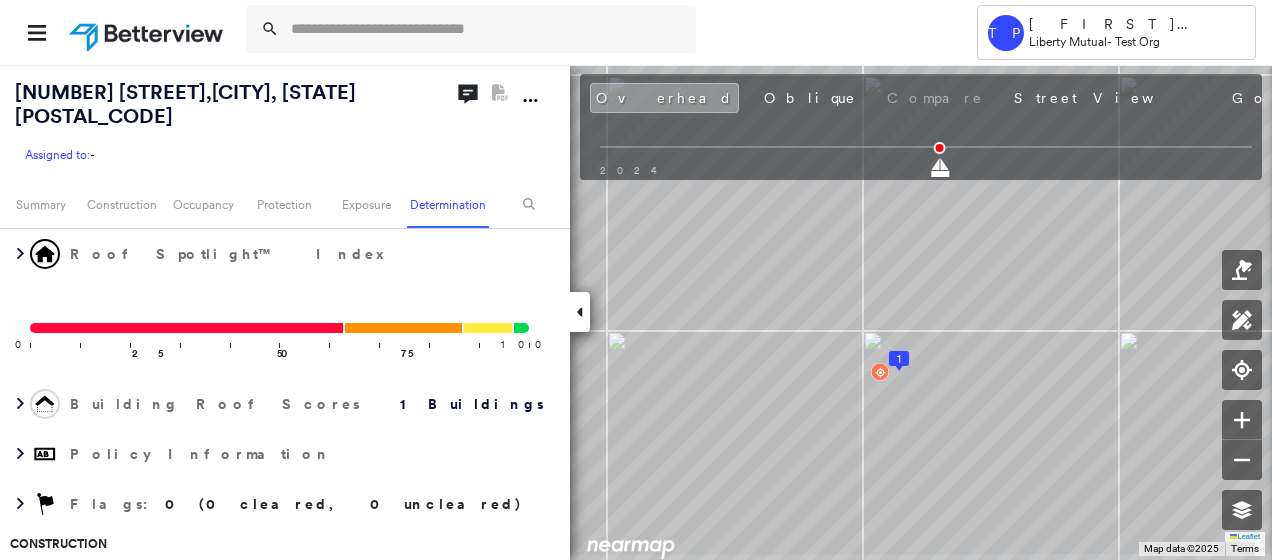 scroll, scrollTop: 0, scrollLeft: 0, axis: both 